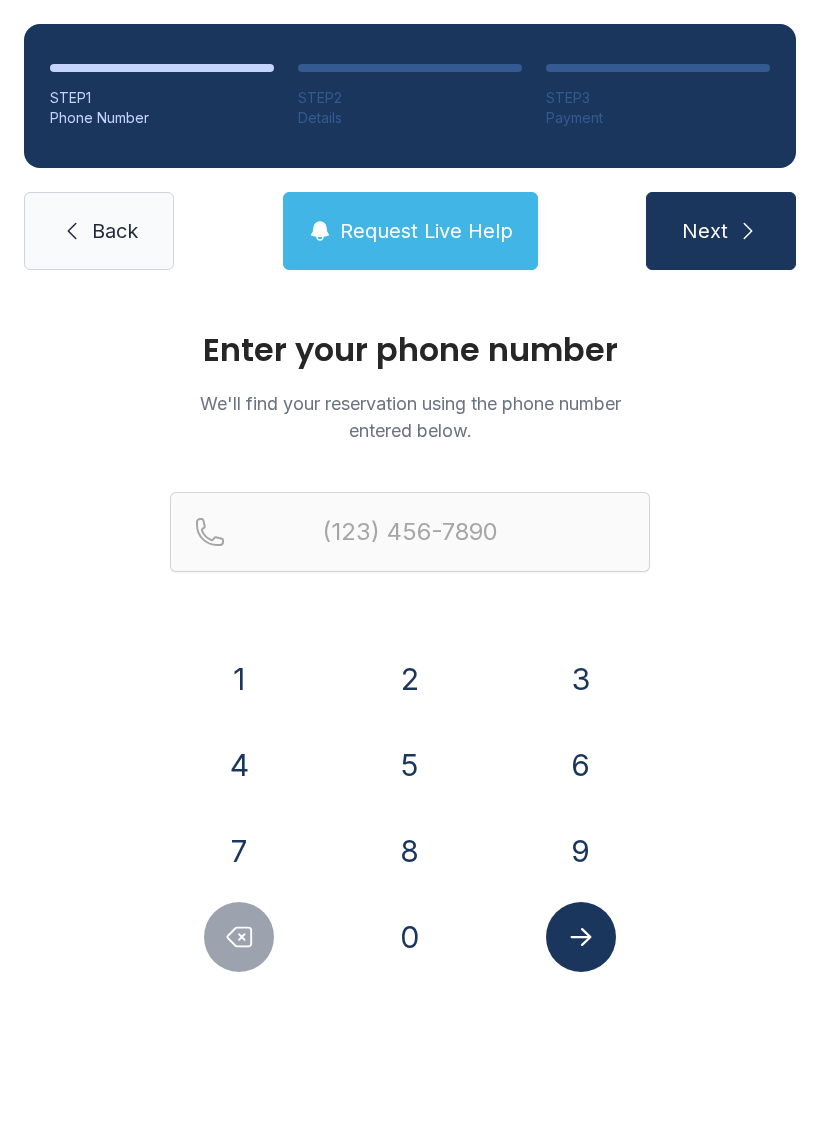 scroll, scrollTop: 0, scrollLeft: 0, axis: both 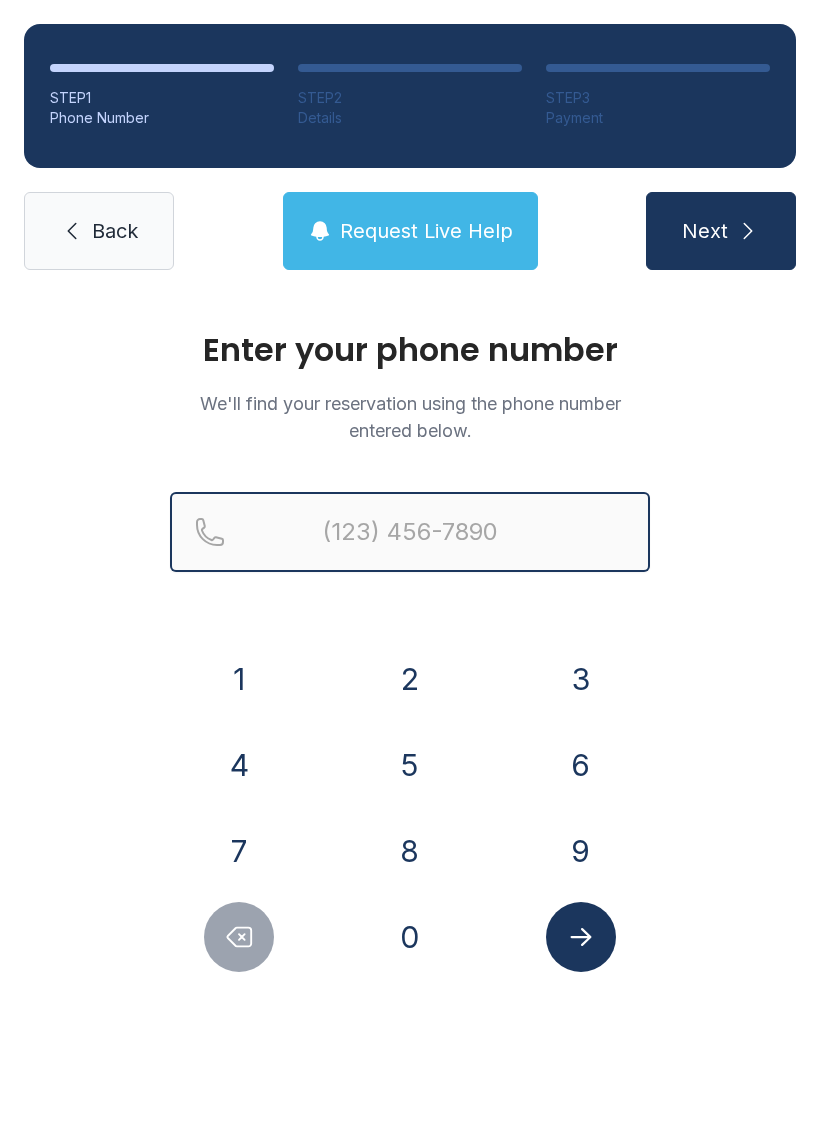 click at bounding box center [410, 532] 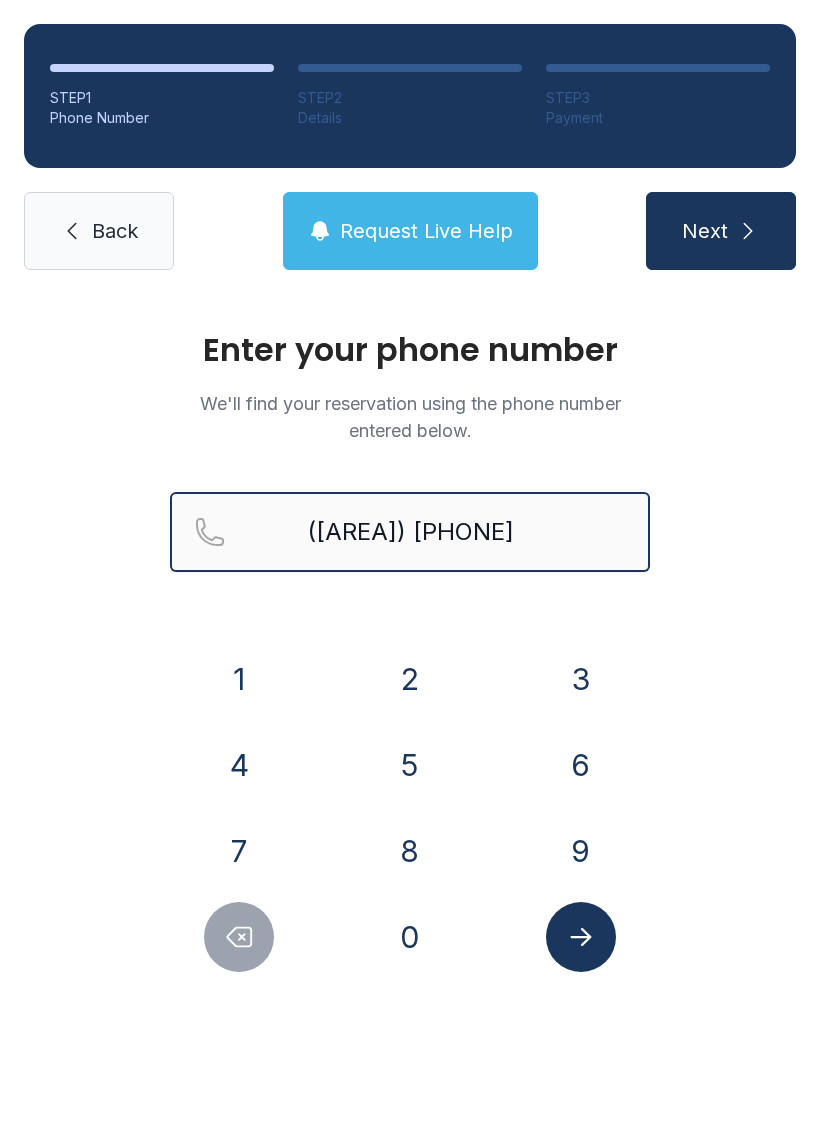 type on "([AREA]) [PHONE]" 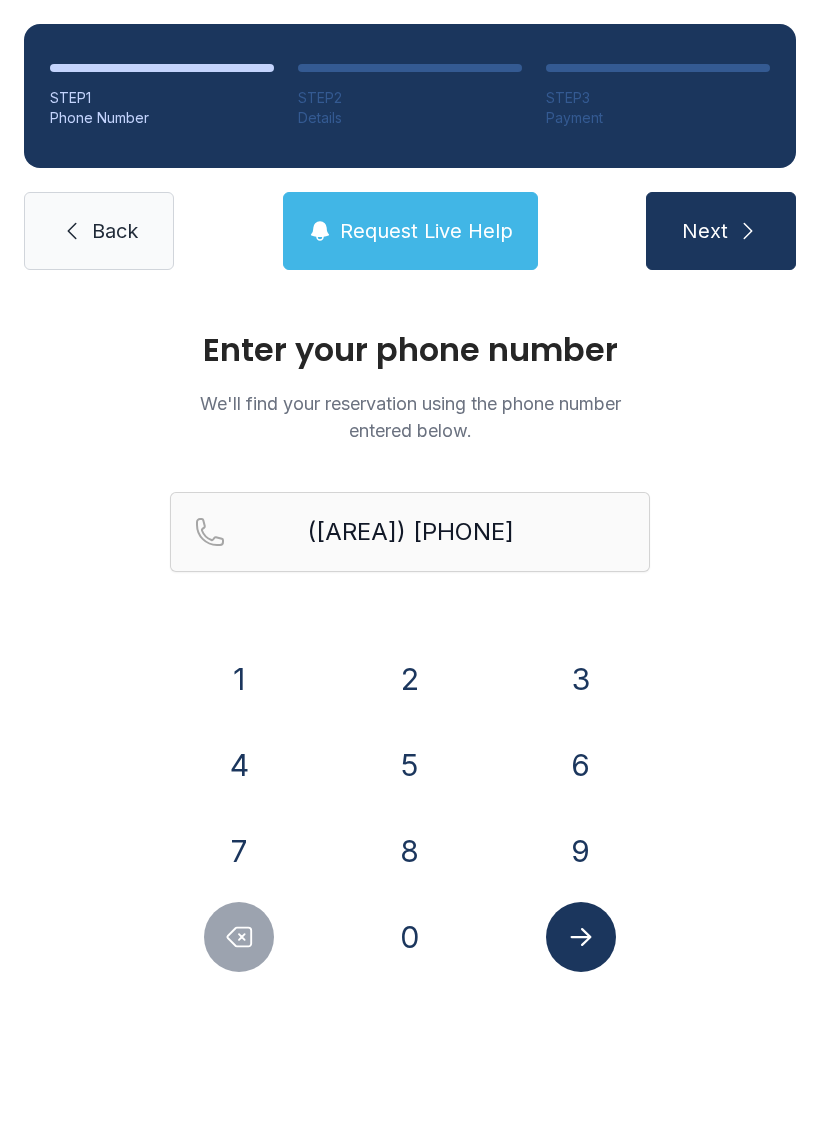click 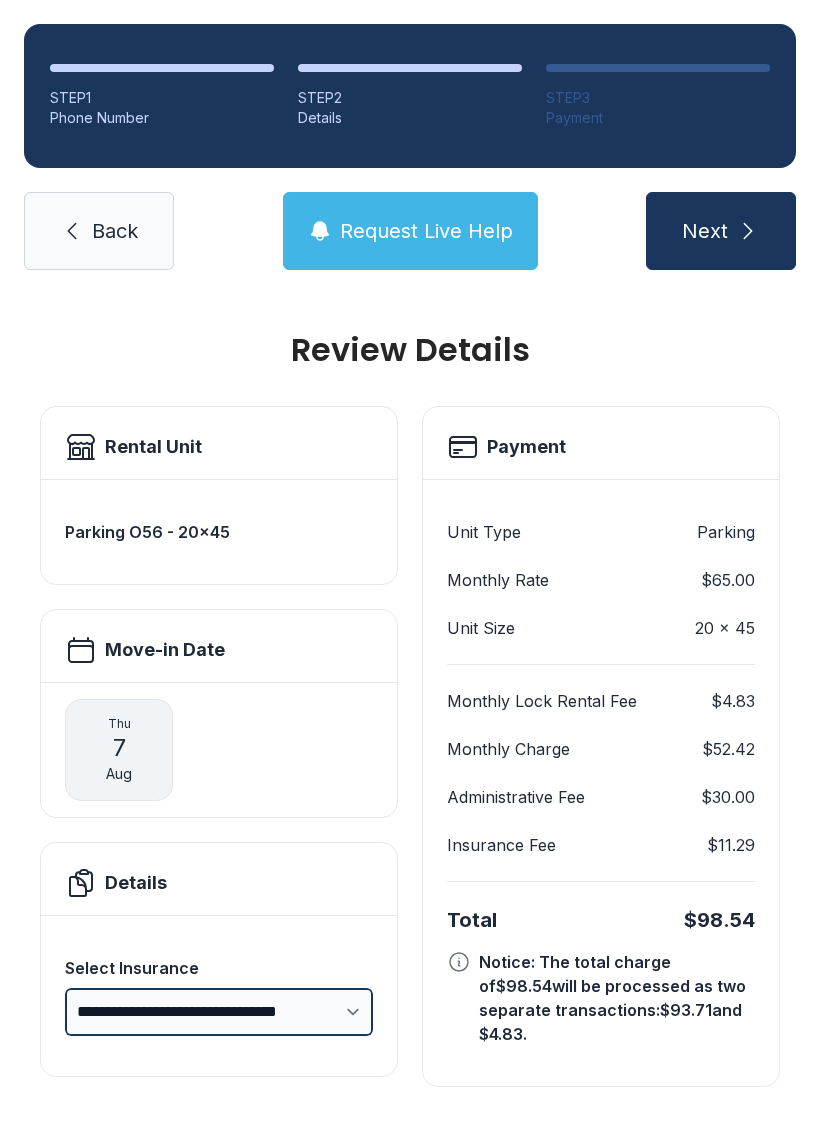 click on "**********" at bounding box center (219, 1012) 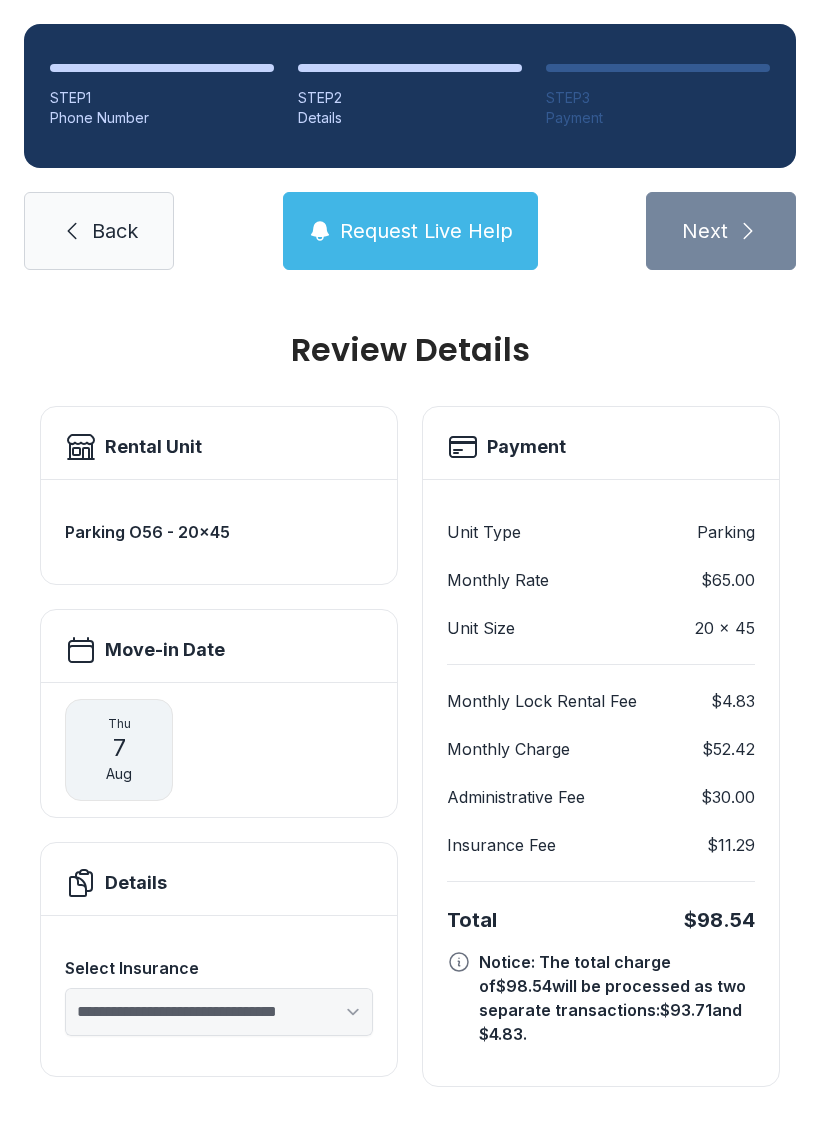 select on "****" 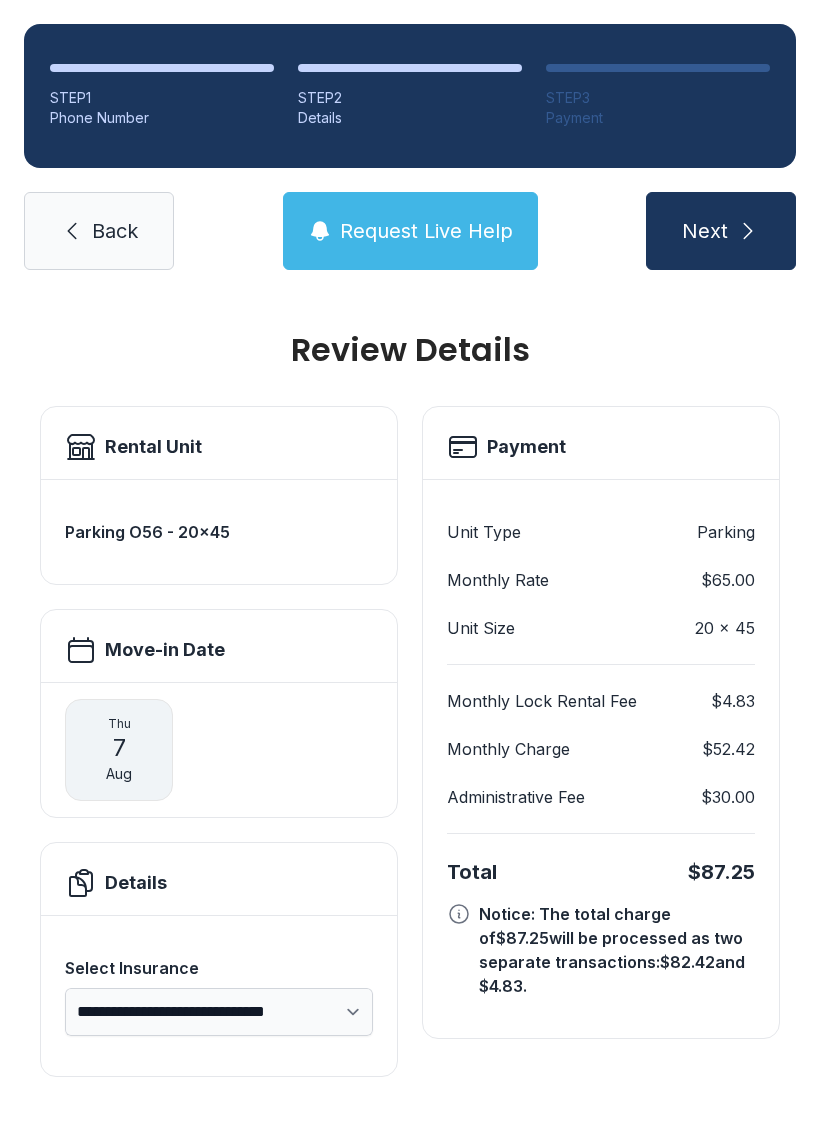 click on "**********" at bounding box center [219, 1012] 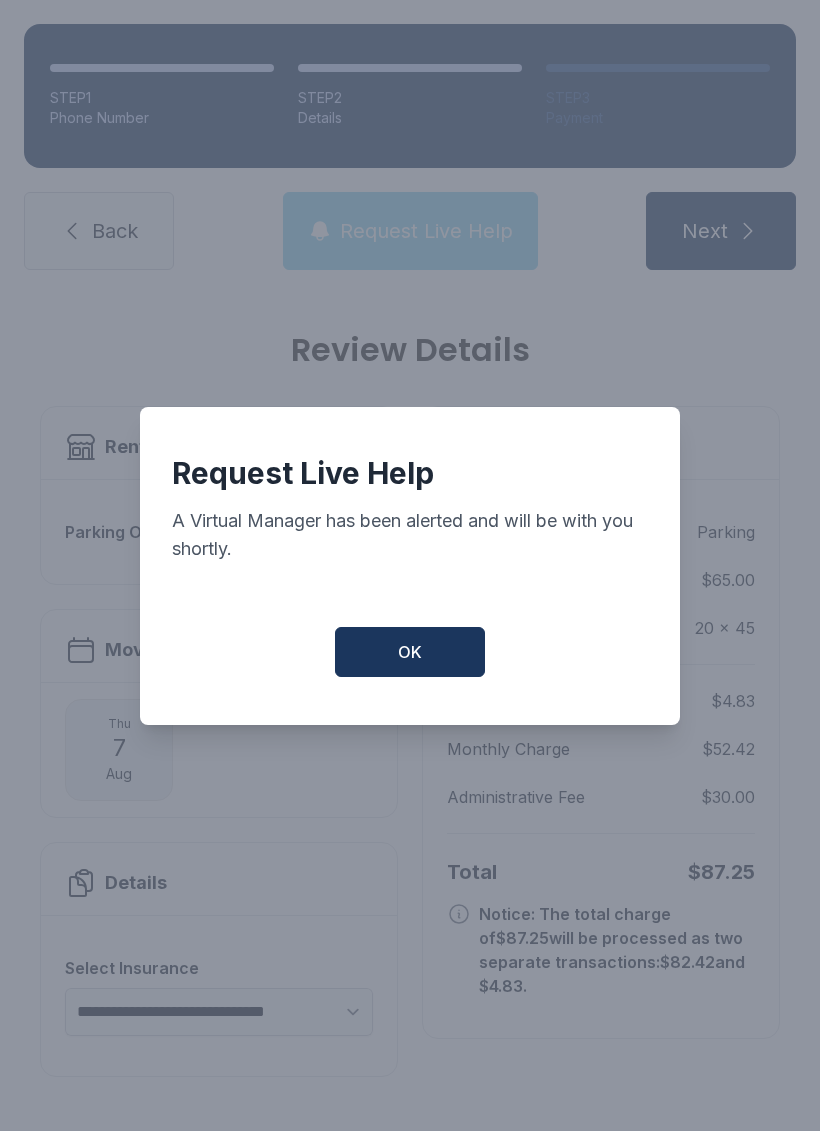 click on "OK" at bounding box center [410, 652] 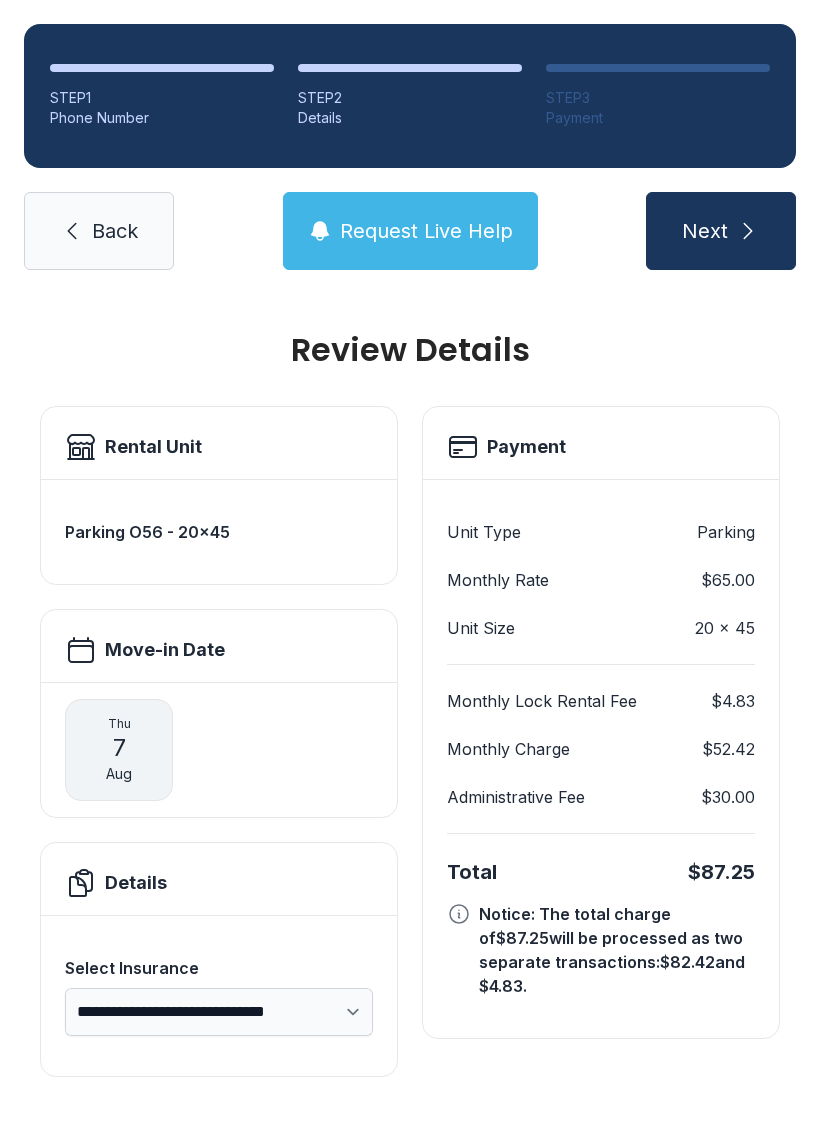 click on "Next" at bounding box center (721, 231) 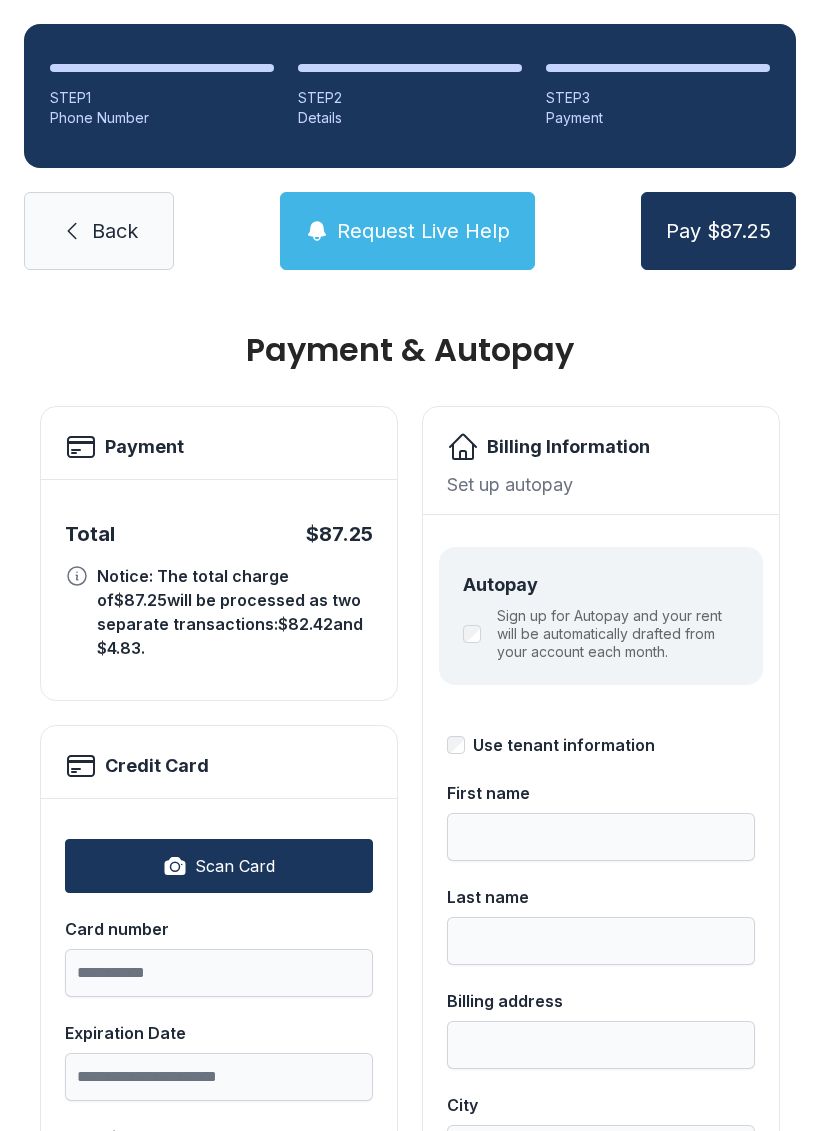 click on "Back" at bounding box center (99, 231) 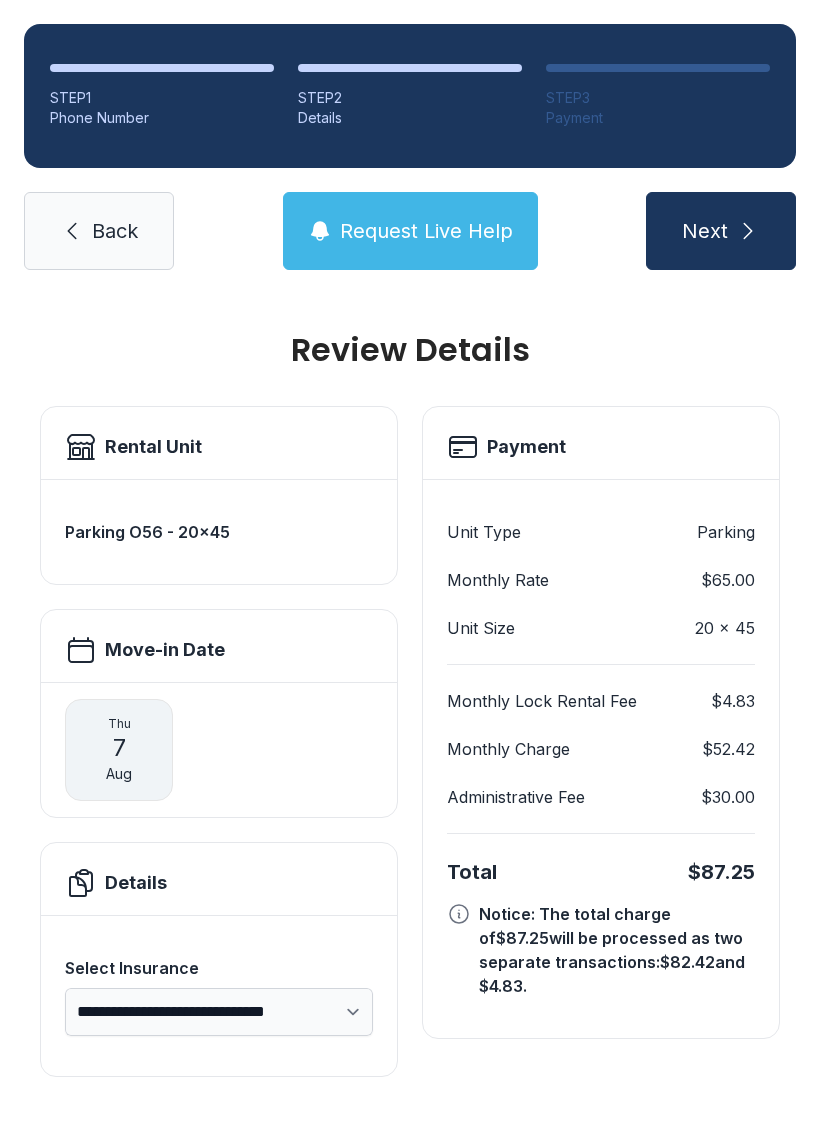click on "Next" at bounding box center (705, 231) 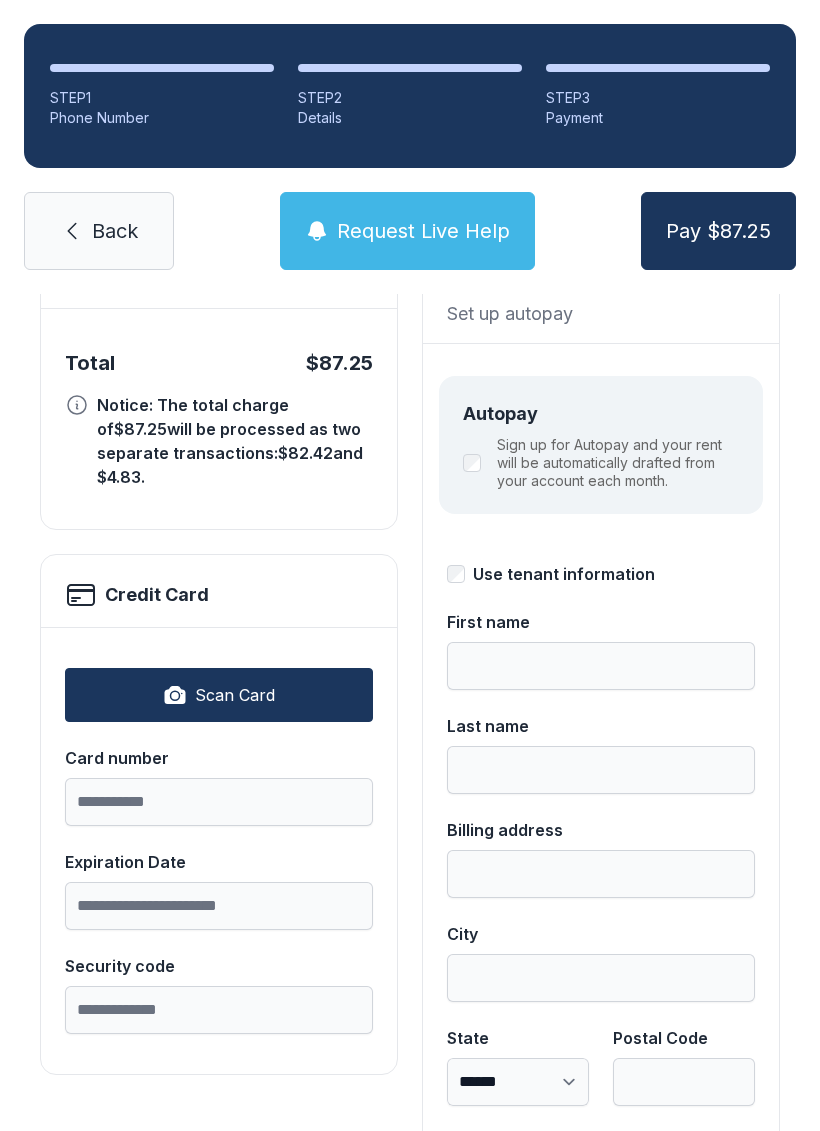 scroll, scrollTop: 172, scrollLeft: 0, axis: vertical 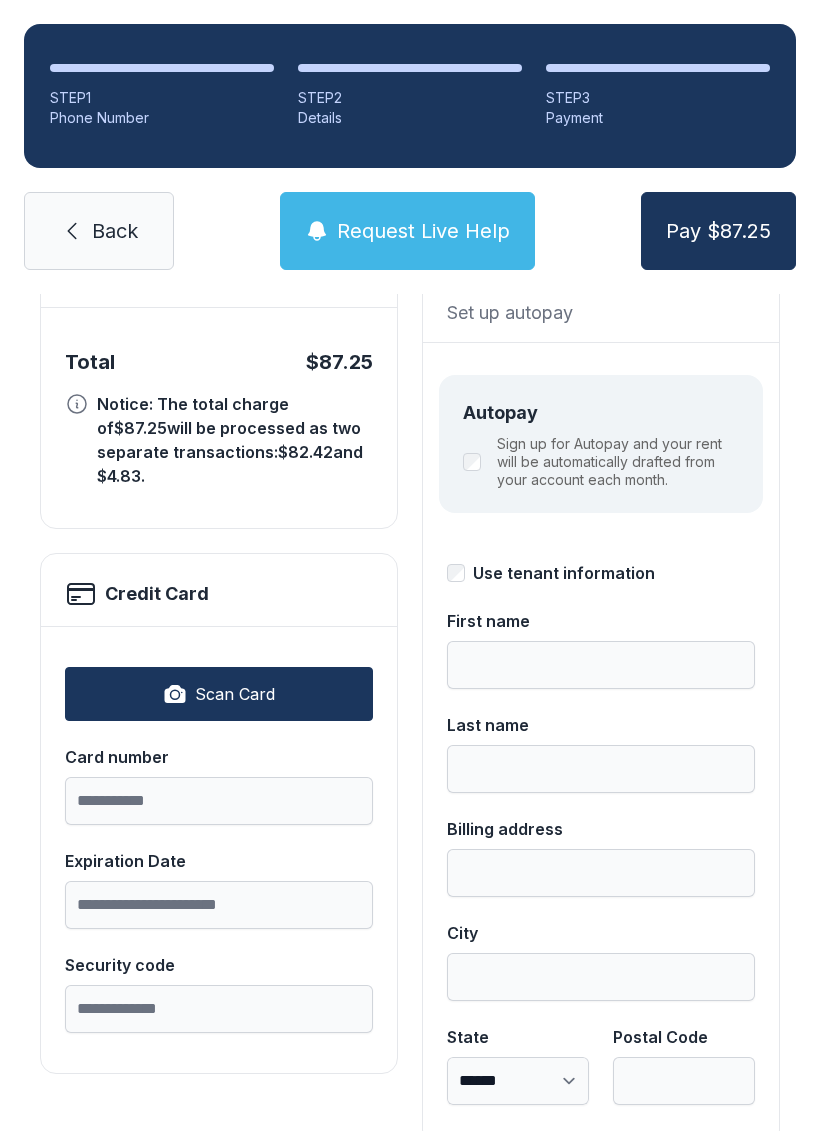click on "Scan Card" at bounding box center [219, 694] 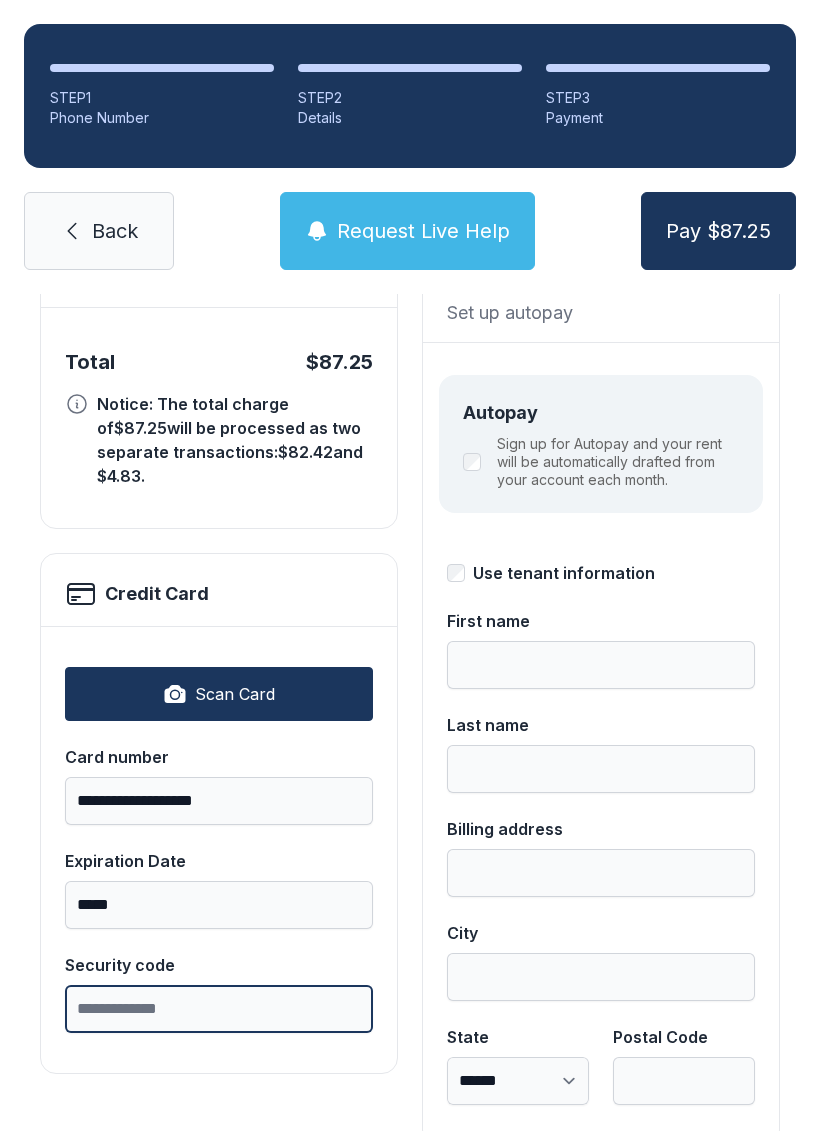 click on "Security code" at bounding box center (219, 1009) 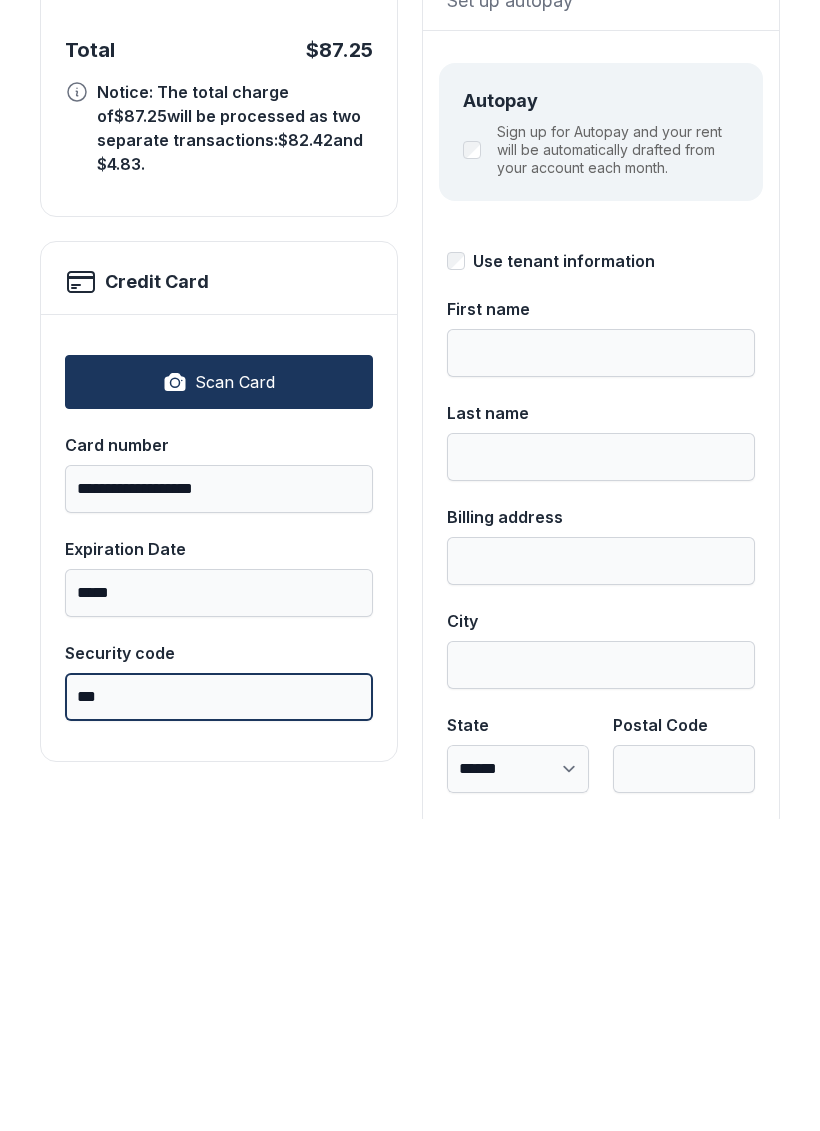 type on "***" 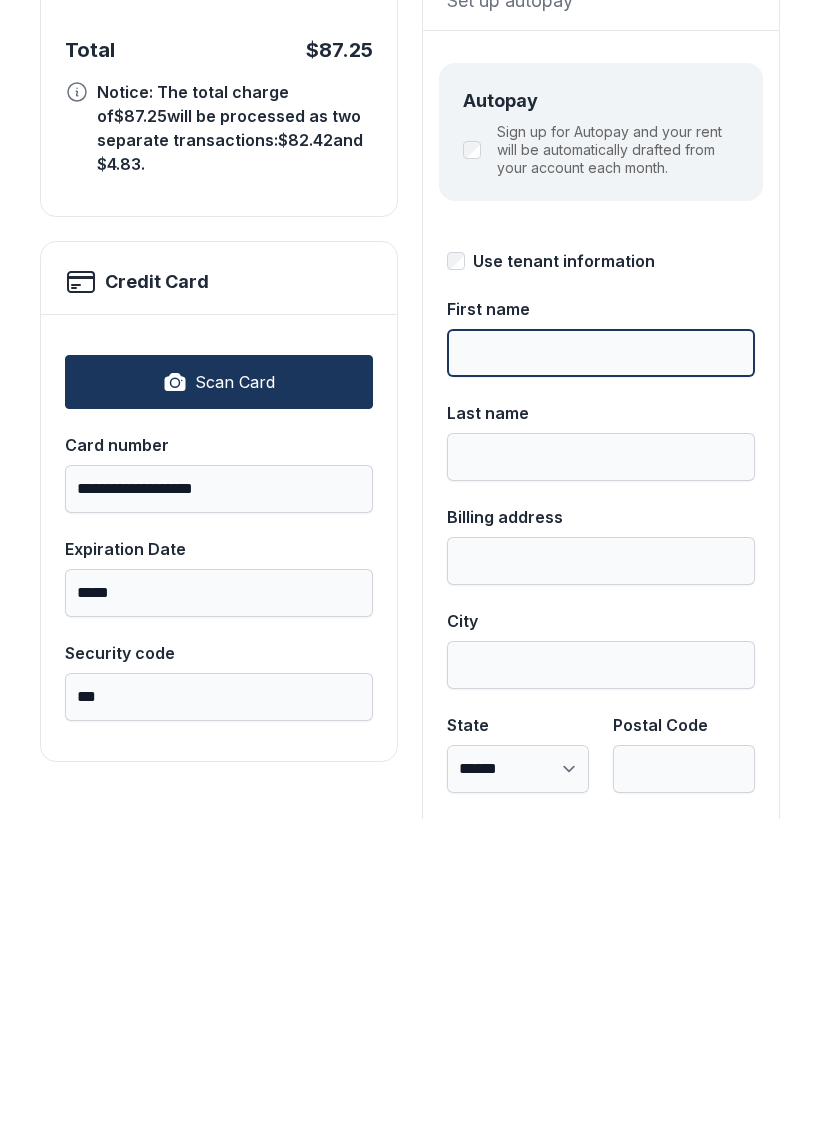 click on "First name" at bounding box center [601, 665] 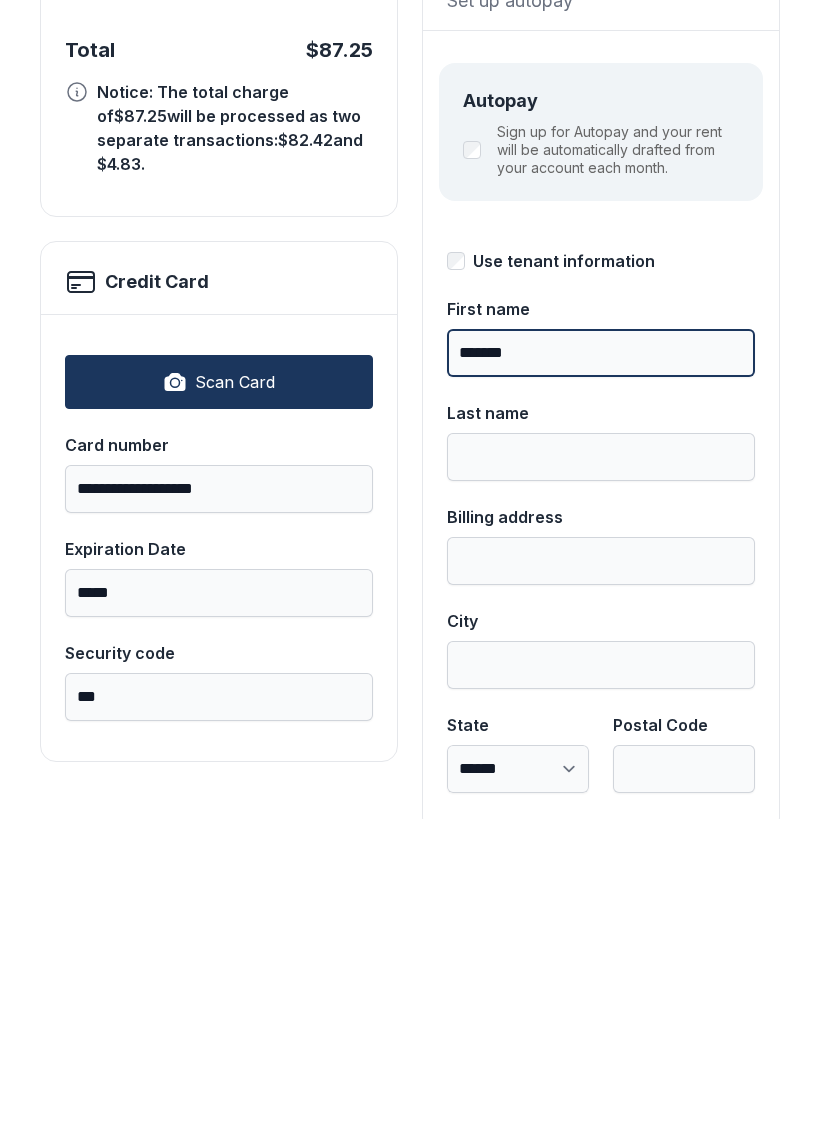type on "*******" 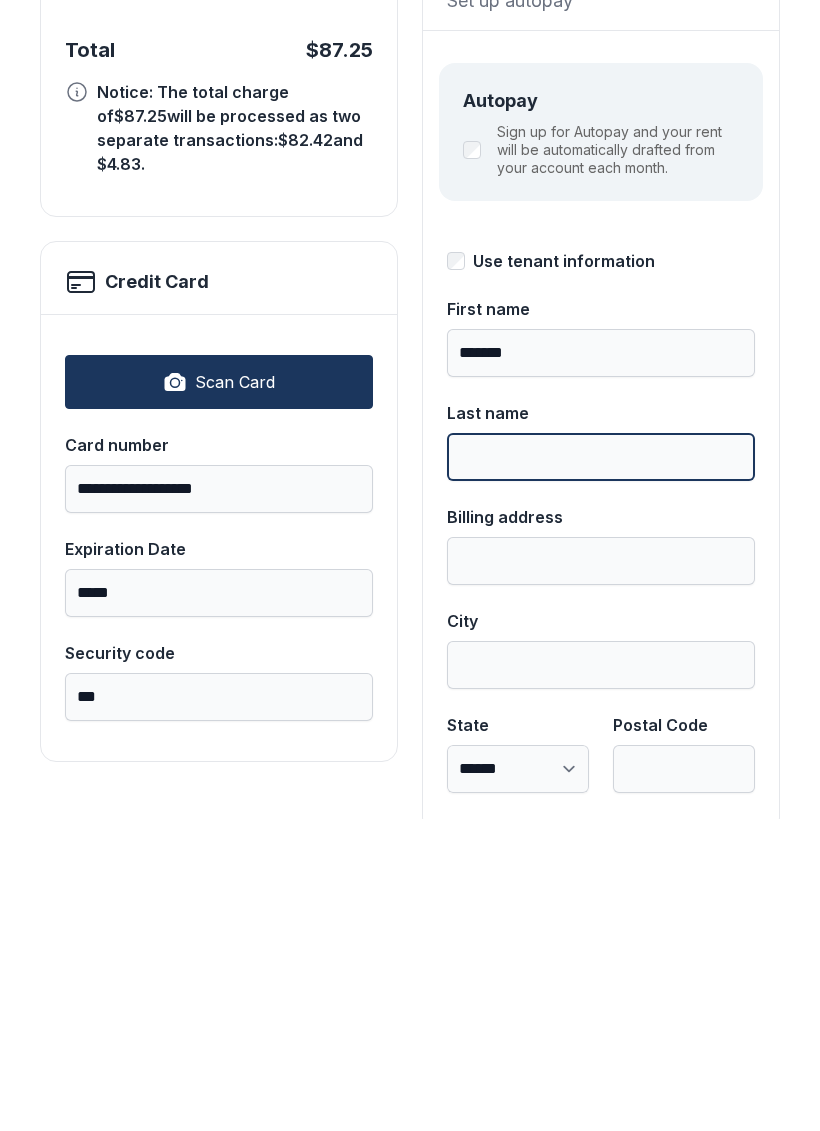 click on "Last name" at bounding box center [601, 769] 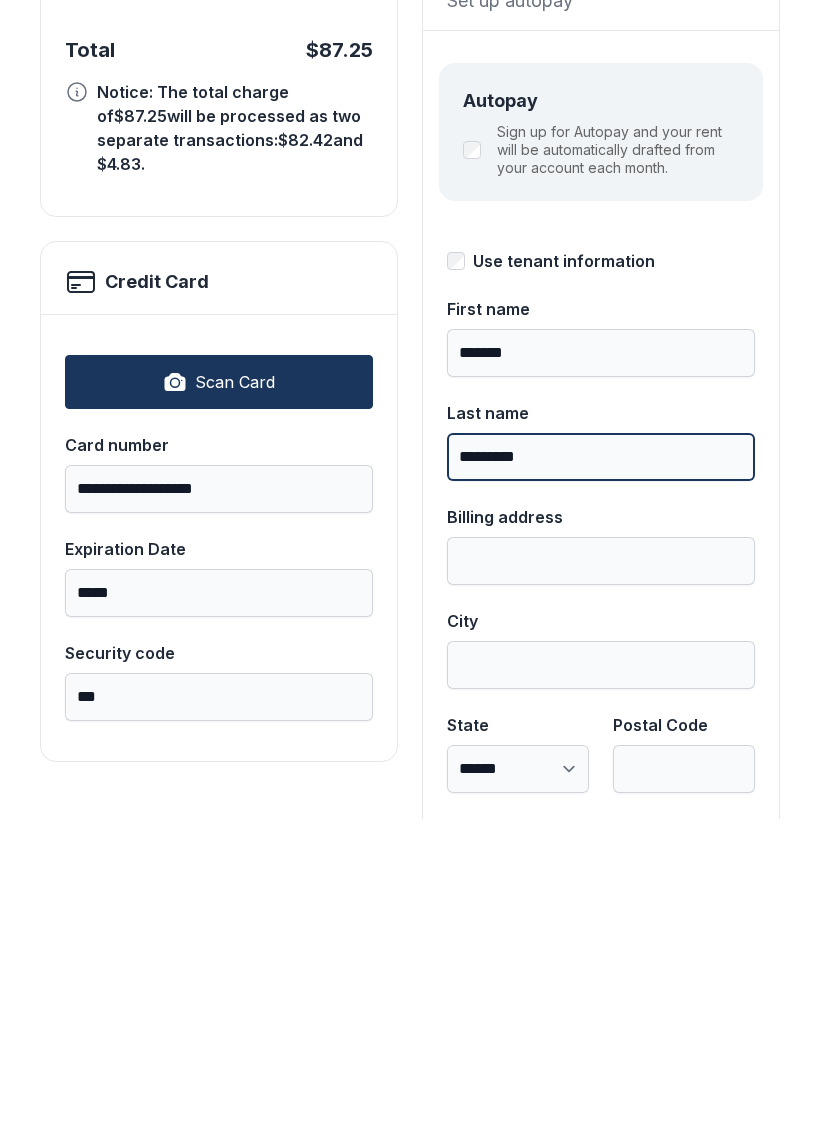 type on "*********" 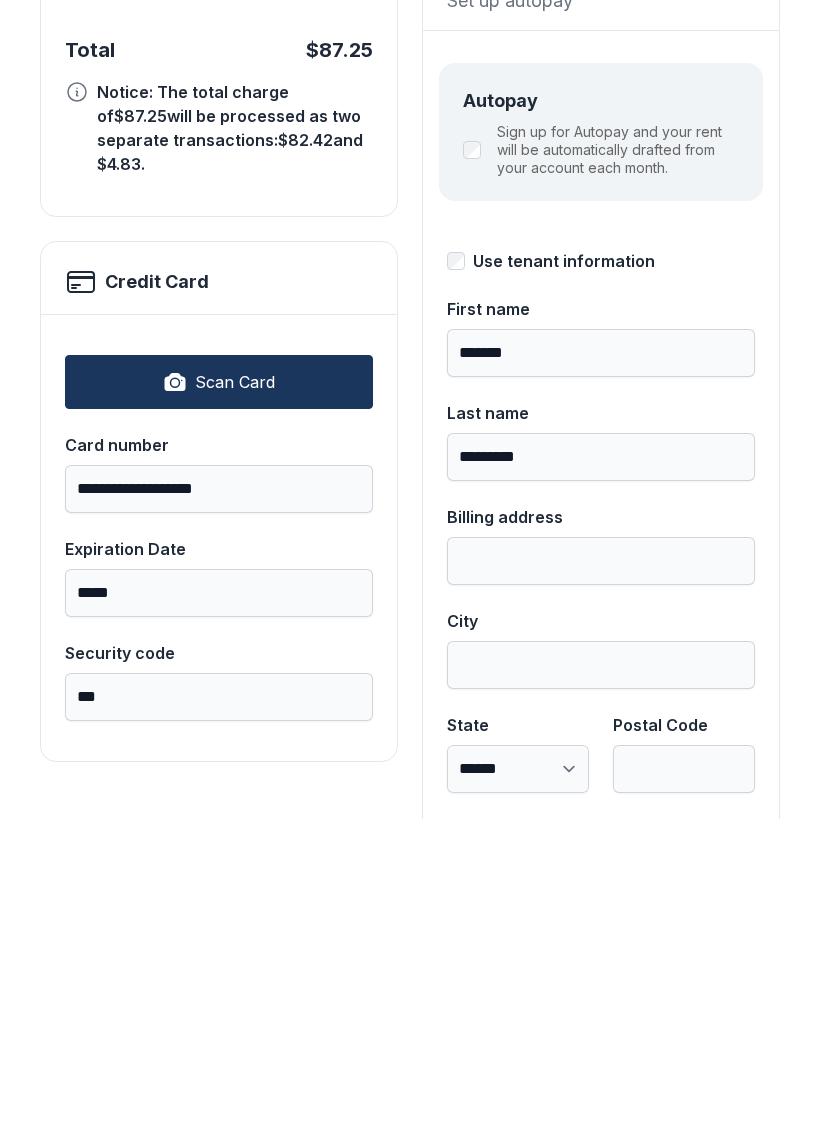 click on "Billing address" at bounding box center [601, 873] 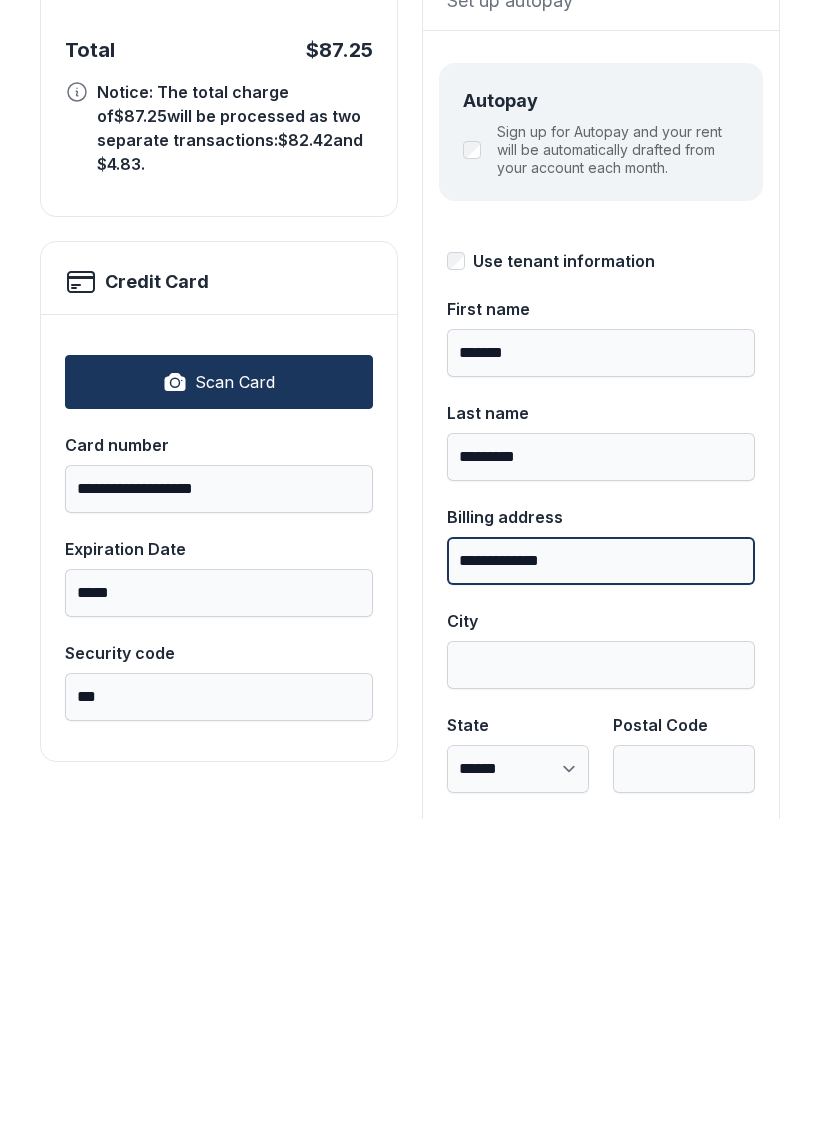 type on "**********" 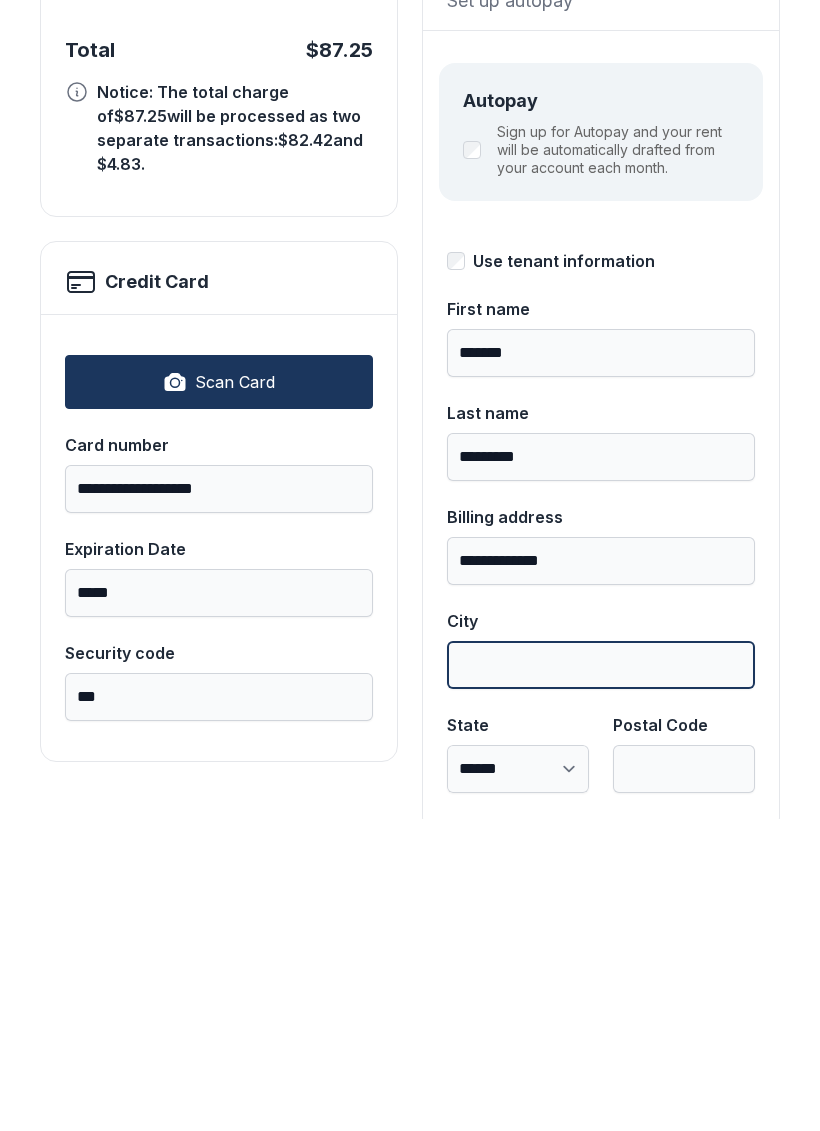 click on "City" at bounding box center (601, 977) 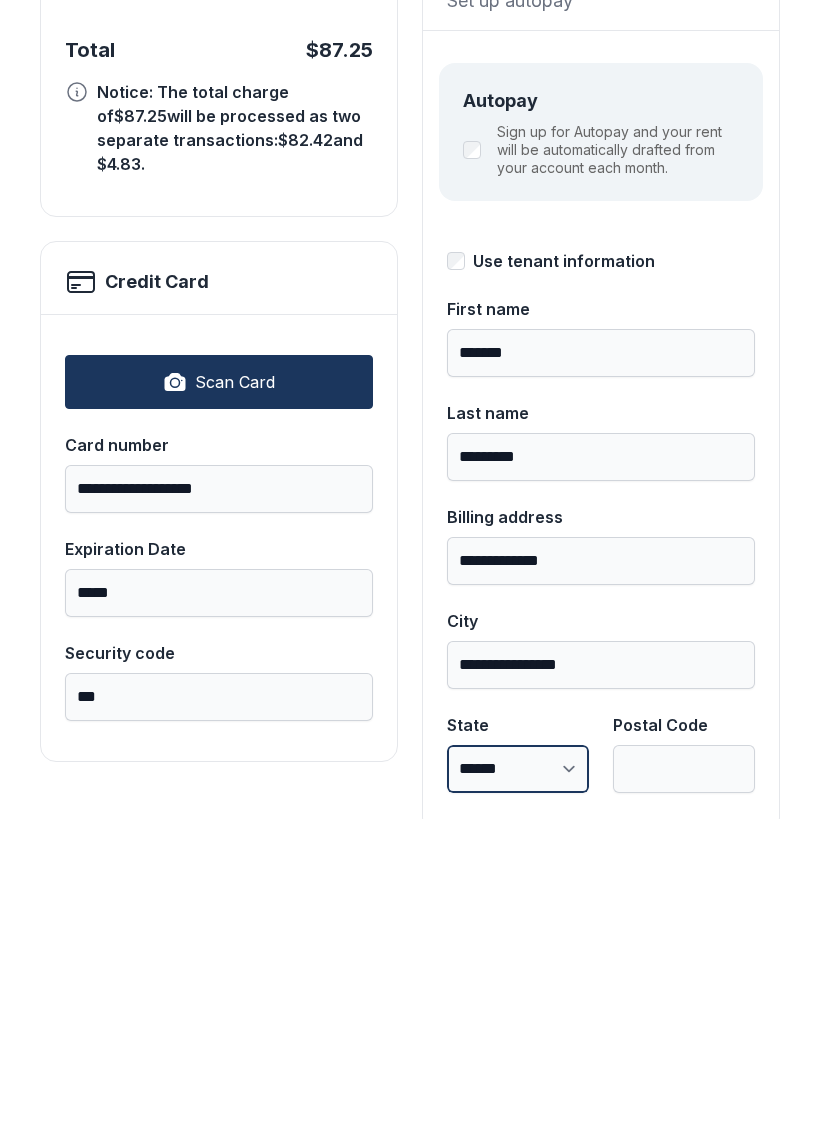 click on "**********" at bounding box center (518, 1081) 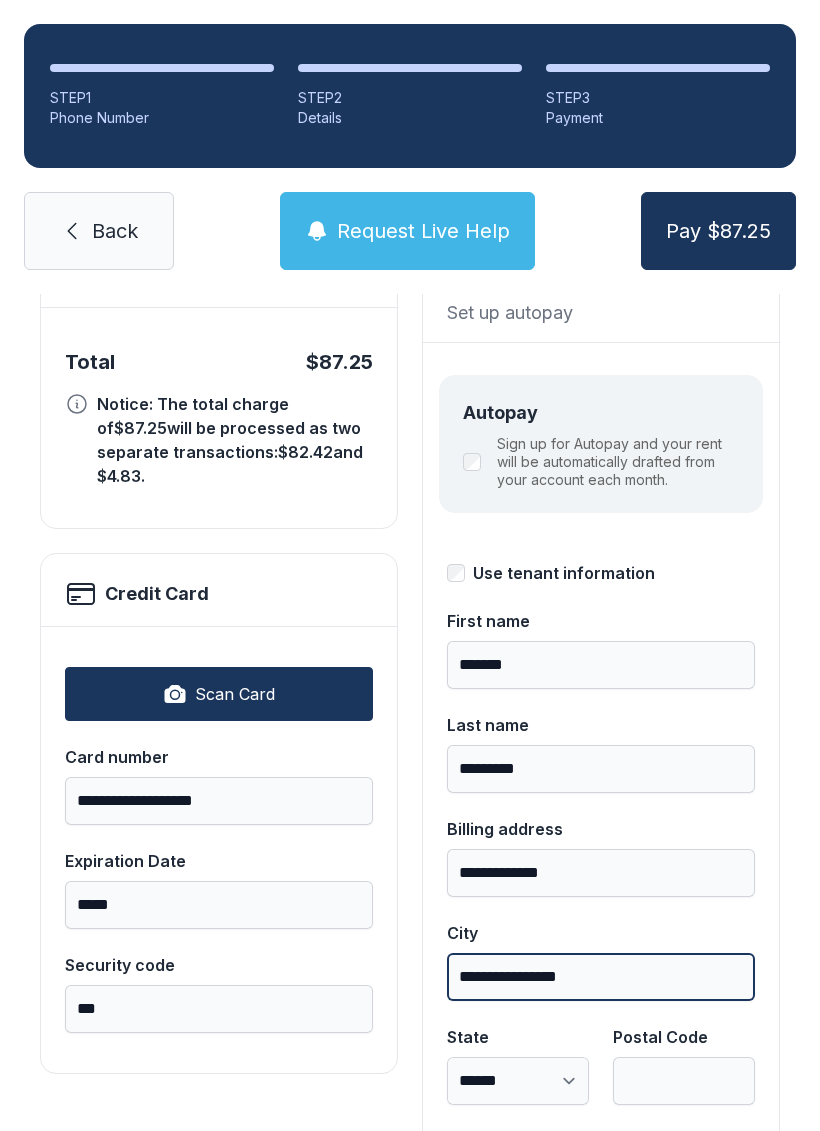 click on "**********" at bounding box center (601, 977) 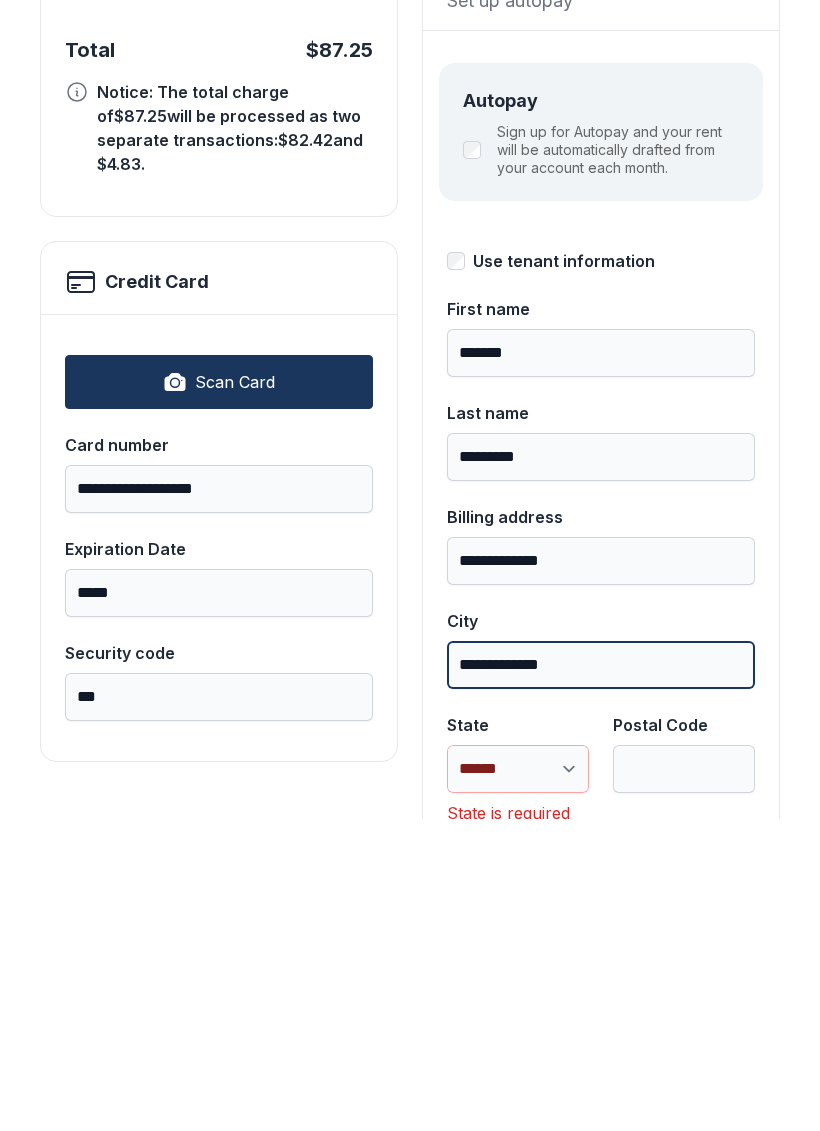 type on "**********" 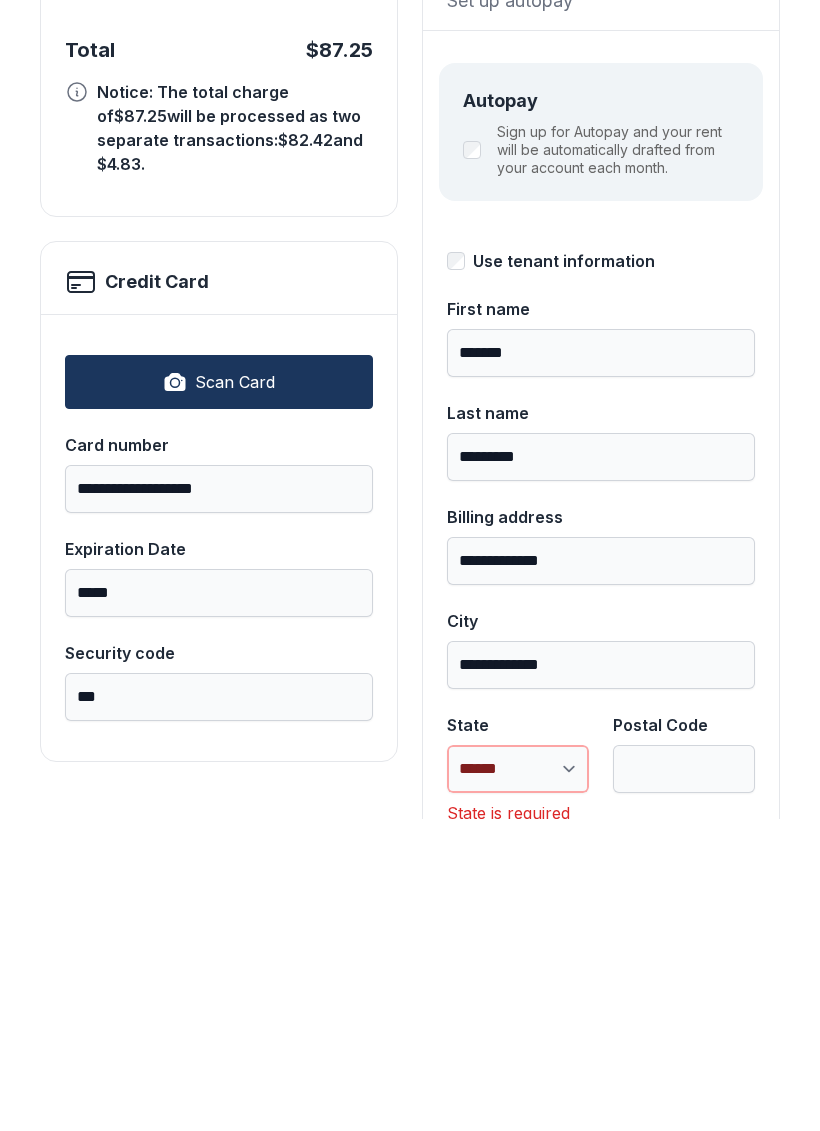 click on "**********" at bounding box center (518, 1081) 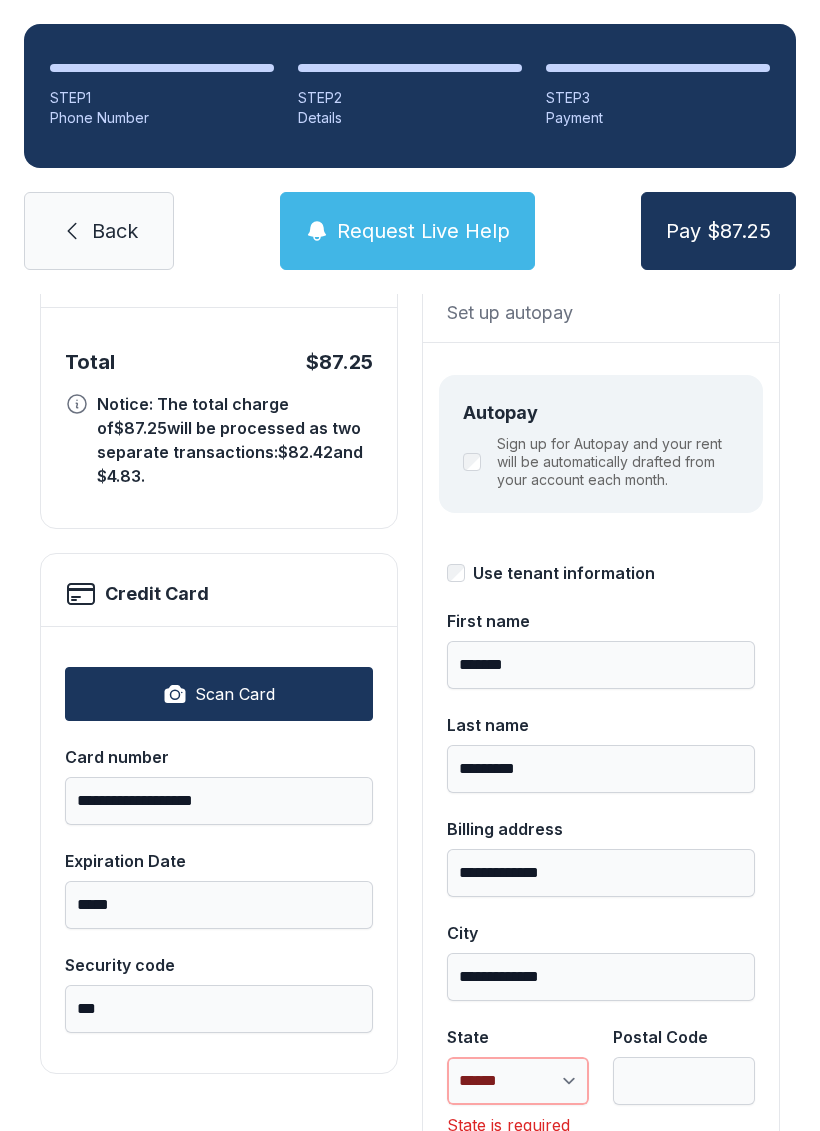 select on "**" 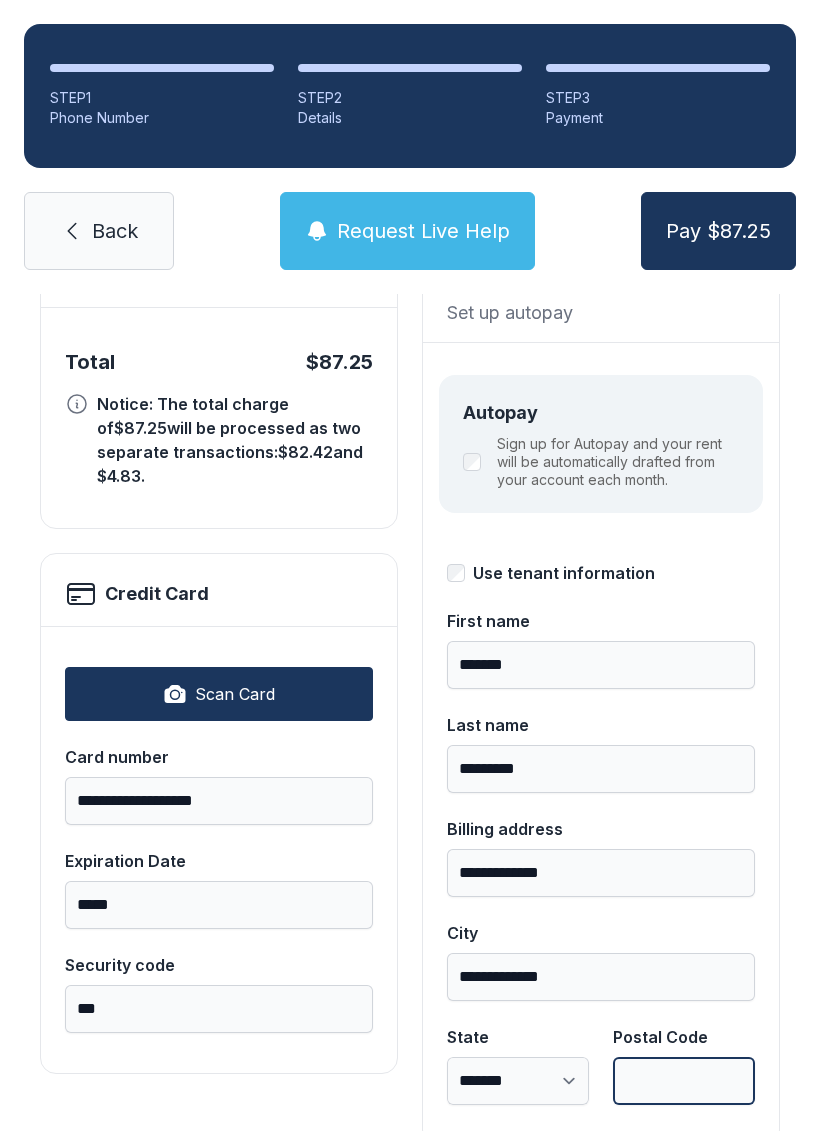 click on "Postal Code" at bounding box center (684, 1081) 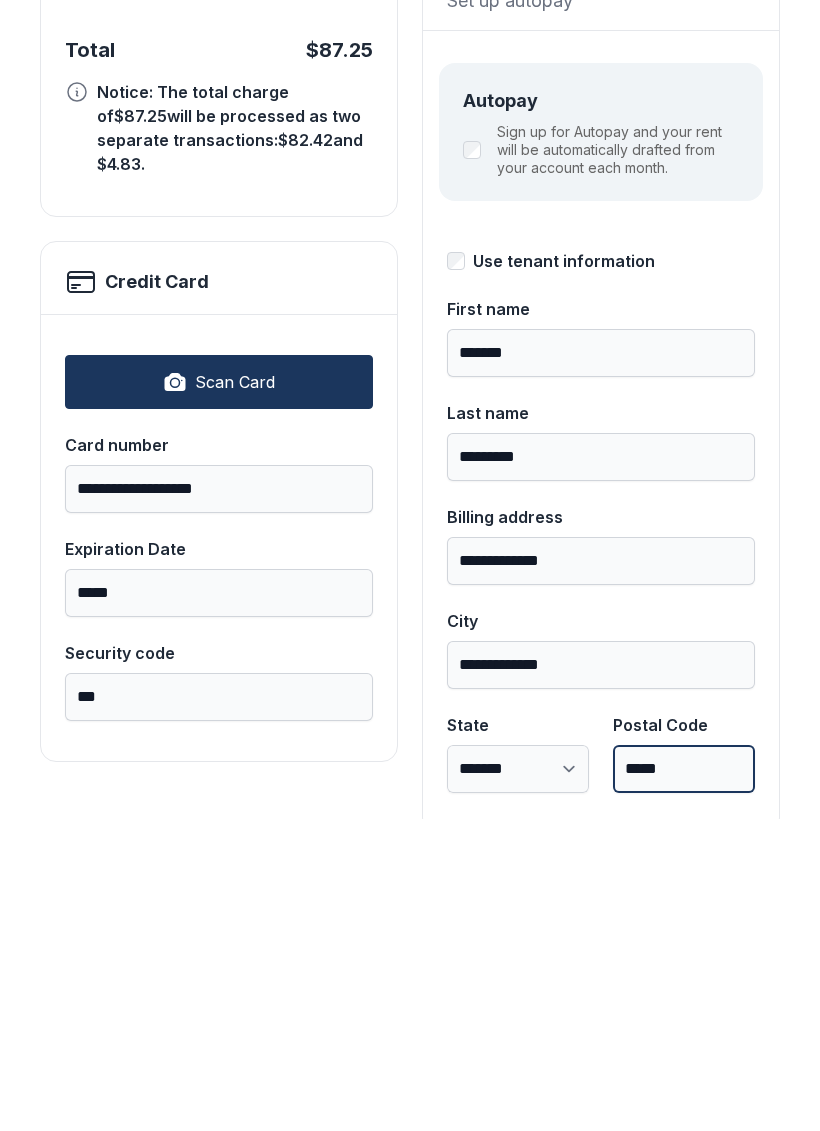 type on "*****" 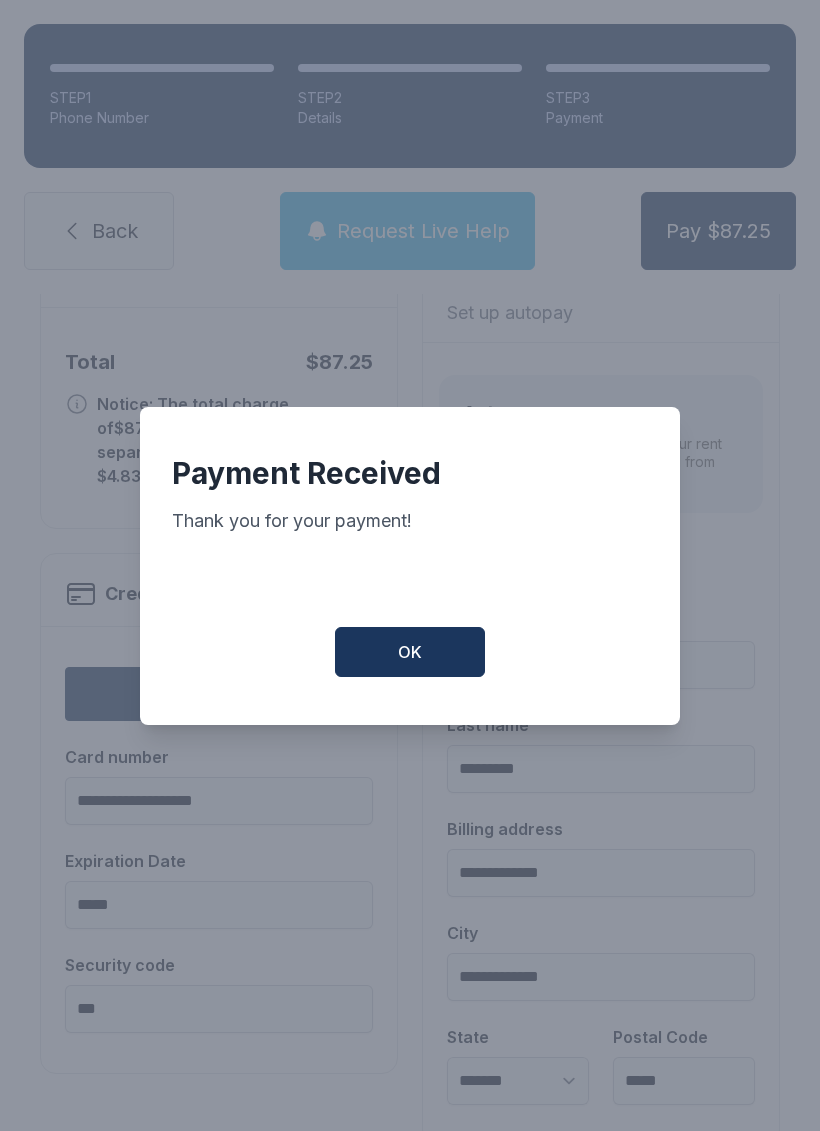 click on "OK" at bounding box center (410, 652) 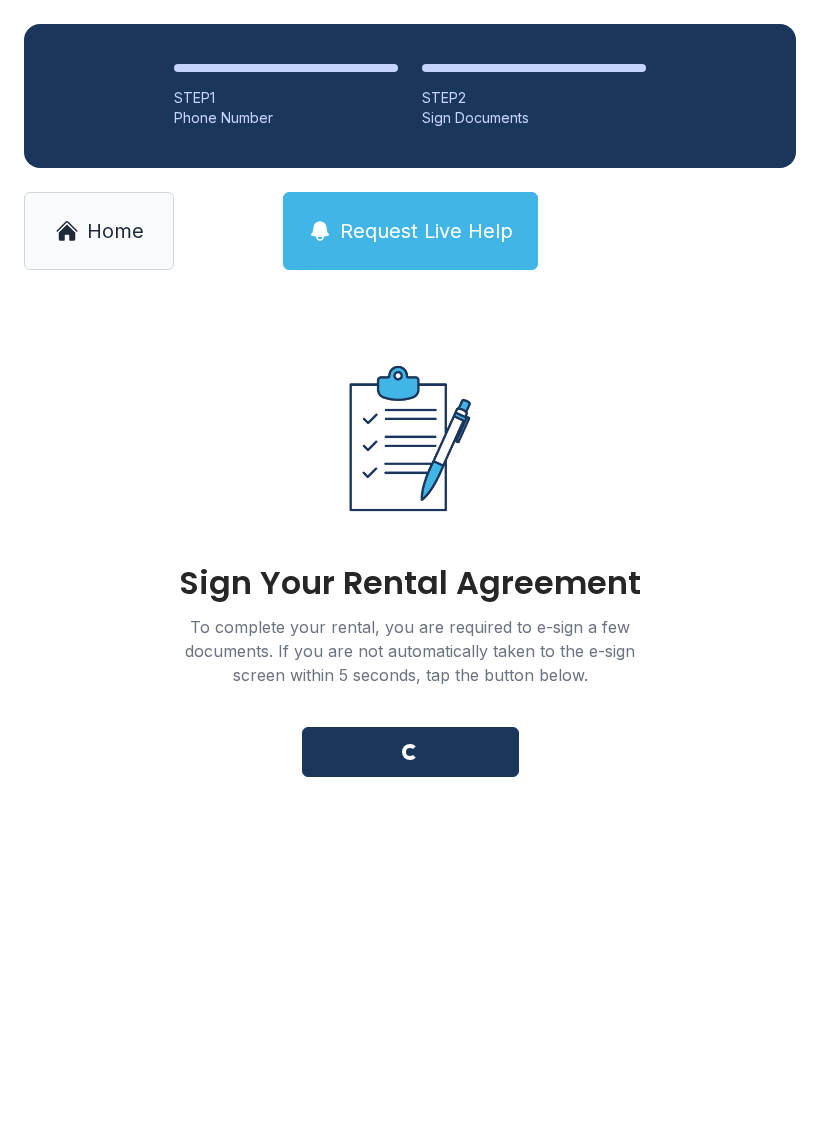 scroll, scrollTop: 0, scrollLeft: 0, axis: both 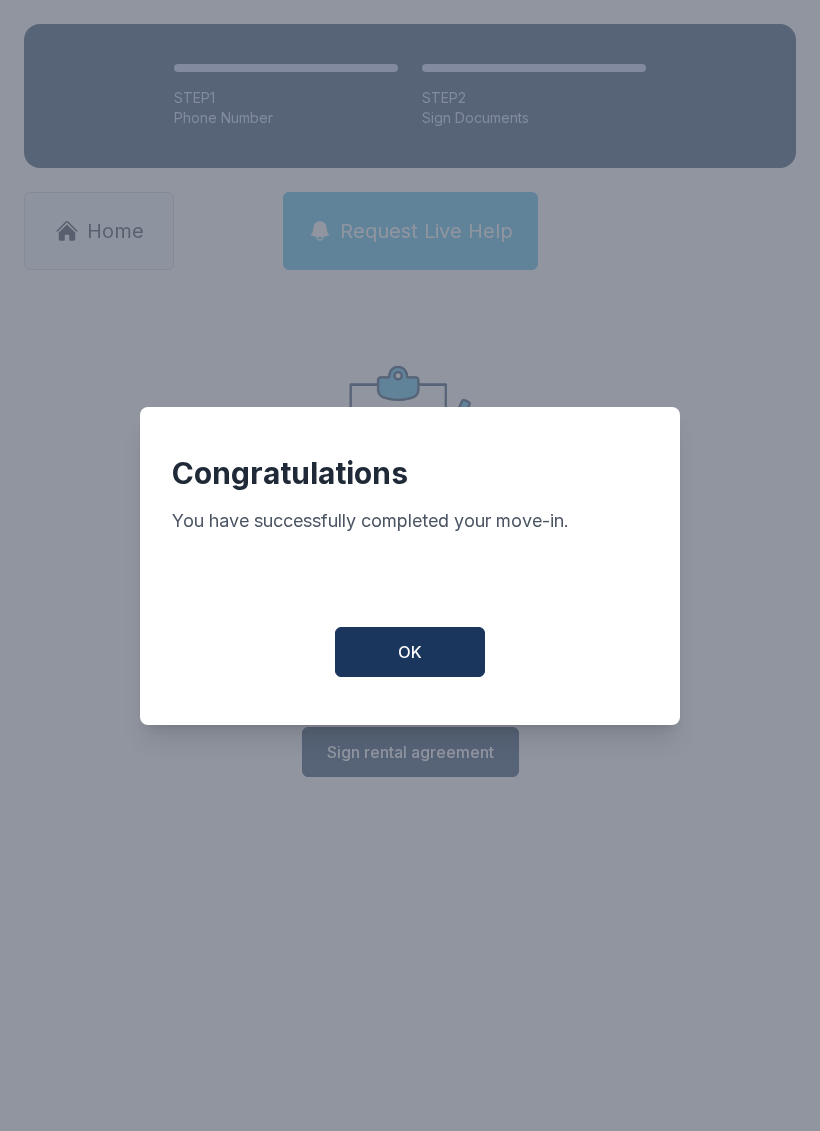 click on "OK" at bounding box center (410, 652) 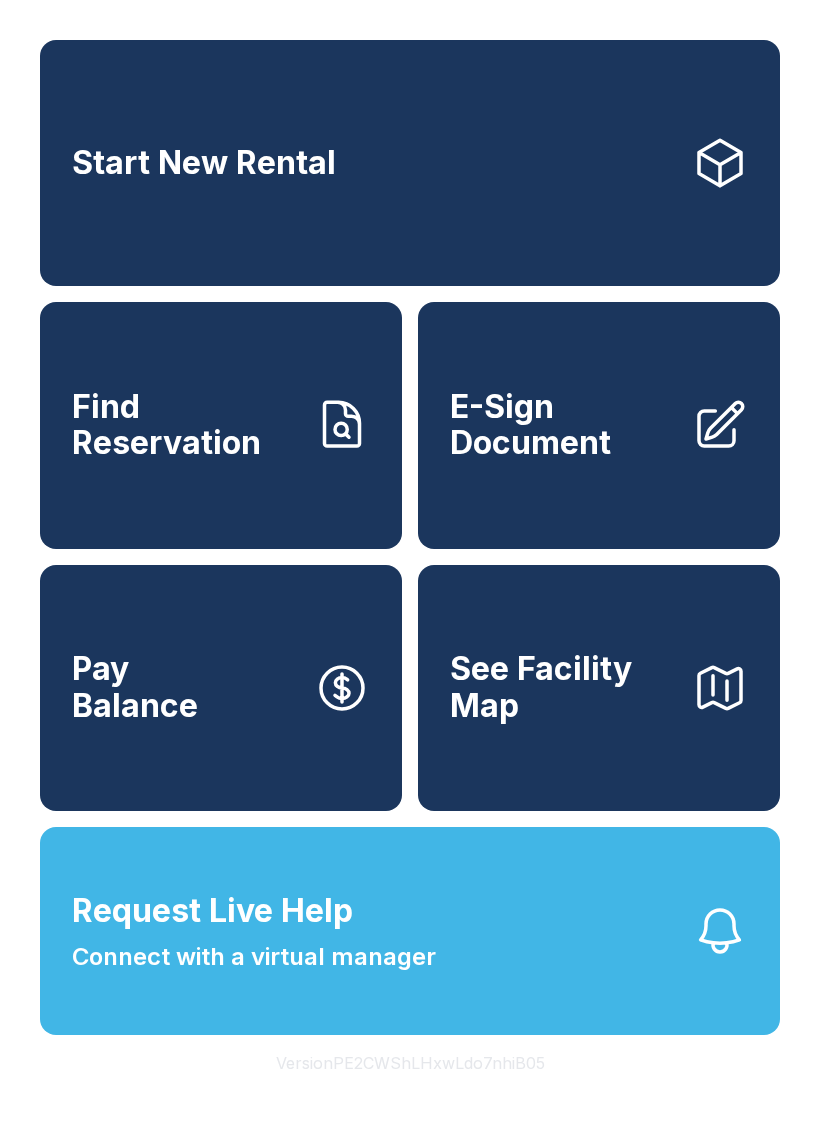 click on "Request Live Help Connect with a virtual manager" at bounding box center (410, 931) 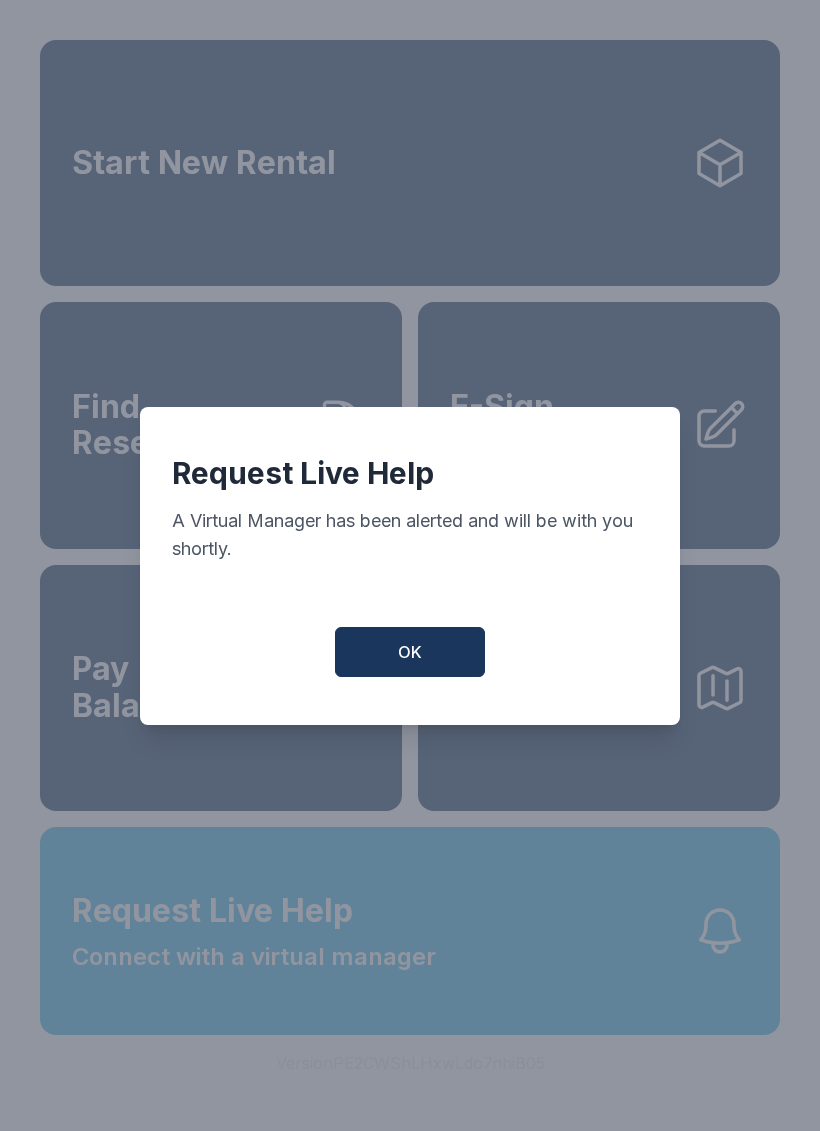 click on "Request Live Help A Virtual Manager has been alerted and will be with you shortly. OK" at bounding box center [410, 566] 